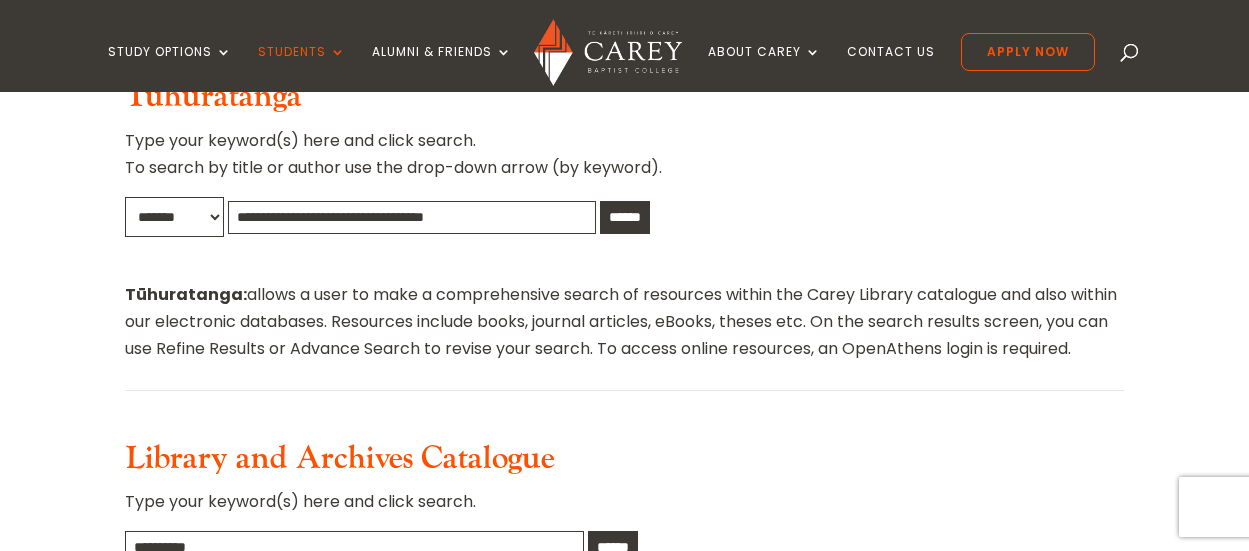 scroll, scrollTop: 700, scrollLeft: 0, axis: vertical 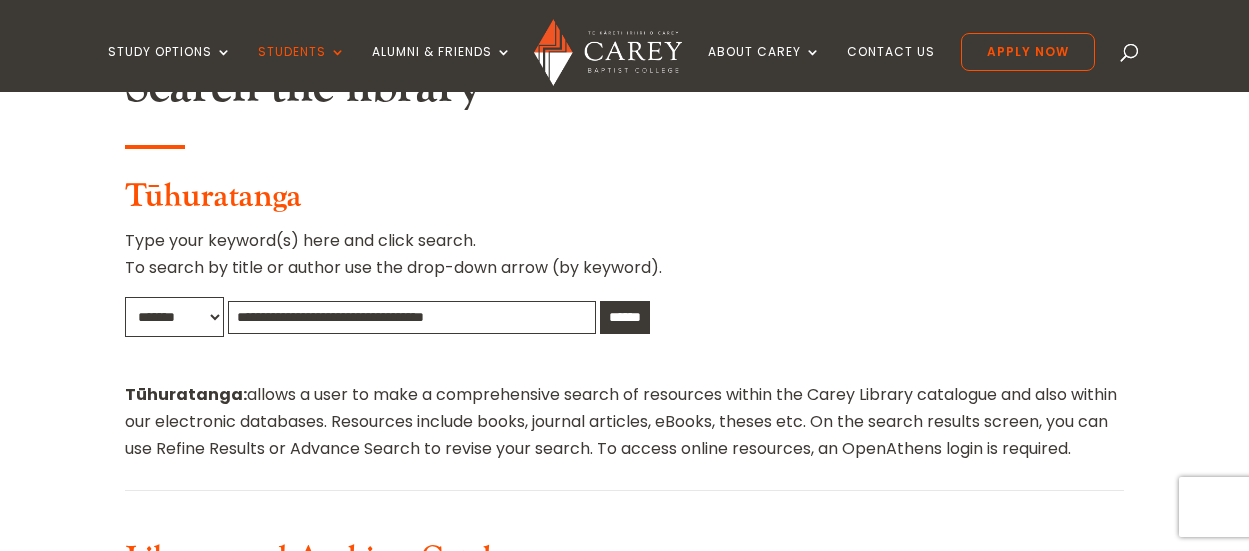 click on "Search the library
Tūhuratanga
Type your keyword(s) here and click search.
To search by title or author use the drop-down arrow (by keyword).
******* ***** ******                 	                                     				                   				            			          ******
Tūhuratanga:  allows a user to make a comprehensive search of resources within the Carey Library catalogue and also within our electronic databases. Resources include books, journal articles, eBooks, theses etc. On the search results screen, you can use Refine Results or Advance Search to revise your search. To access online resources, an OpenAthens login is required.
Library and Archives Catalogue
Type your keyword(s) here and click search.
******" at bounding box center [624, 461] 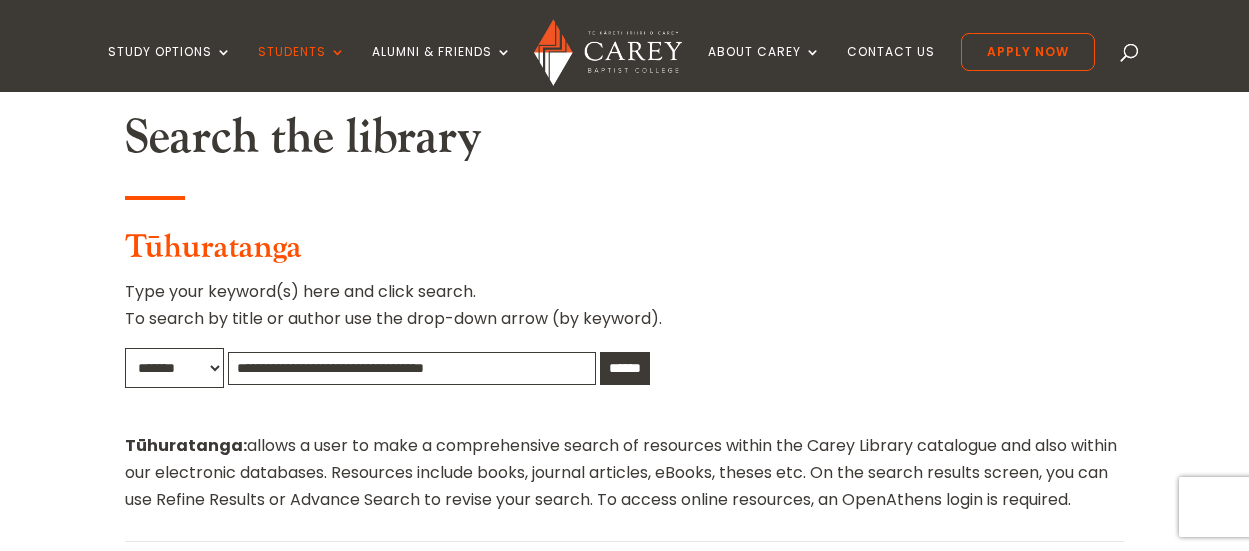 scroll, scrollTop: 700, scrollLeft: 0, axis: vertical 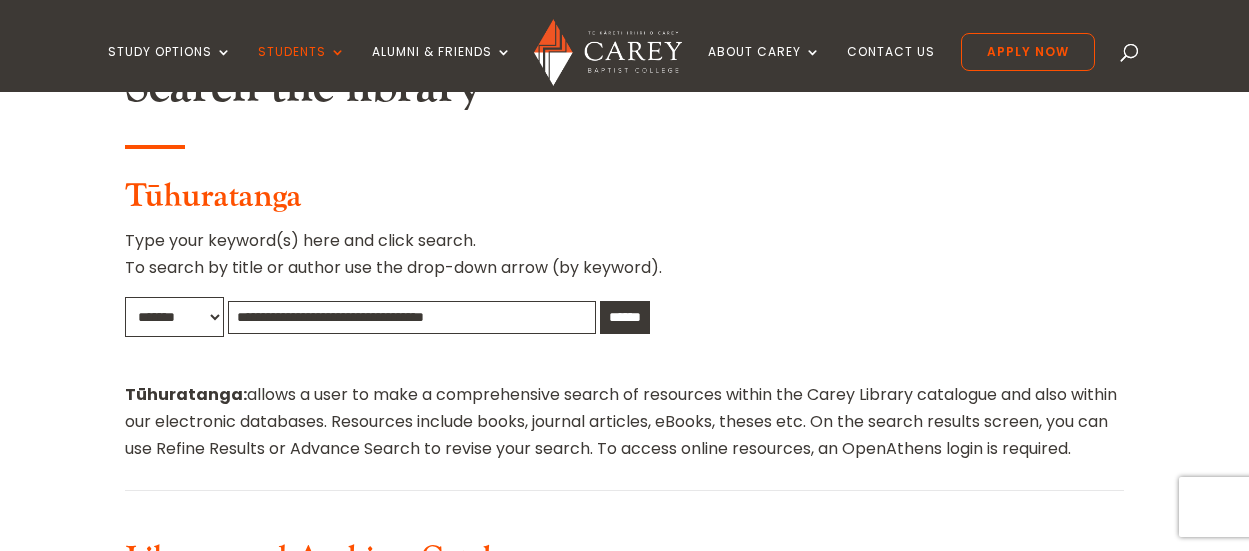 click on "******* ***** ******" at bounding box center (174, 317) 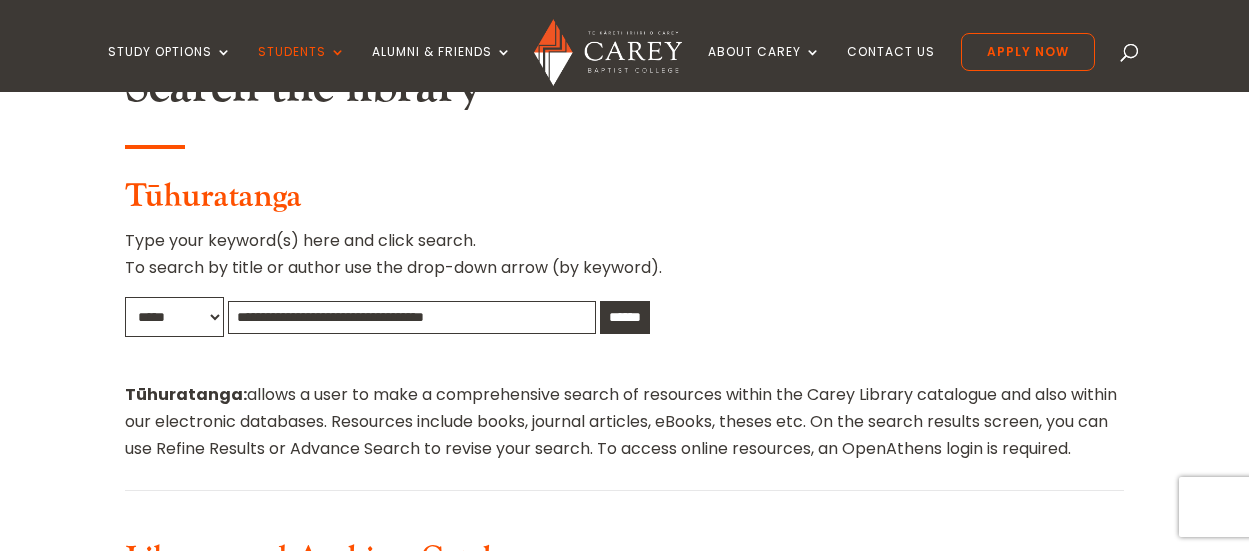 click on "******* ***** ******" at bounding box center [174, 317] 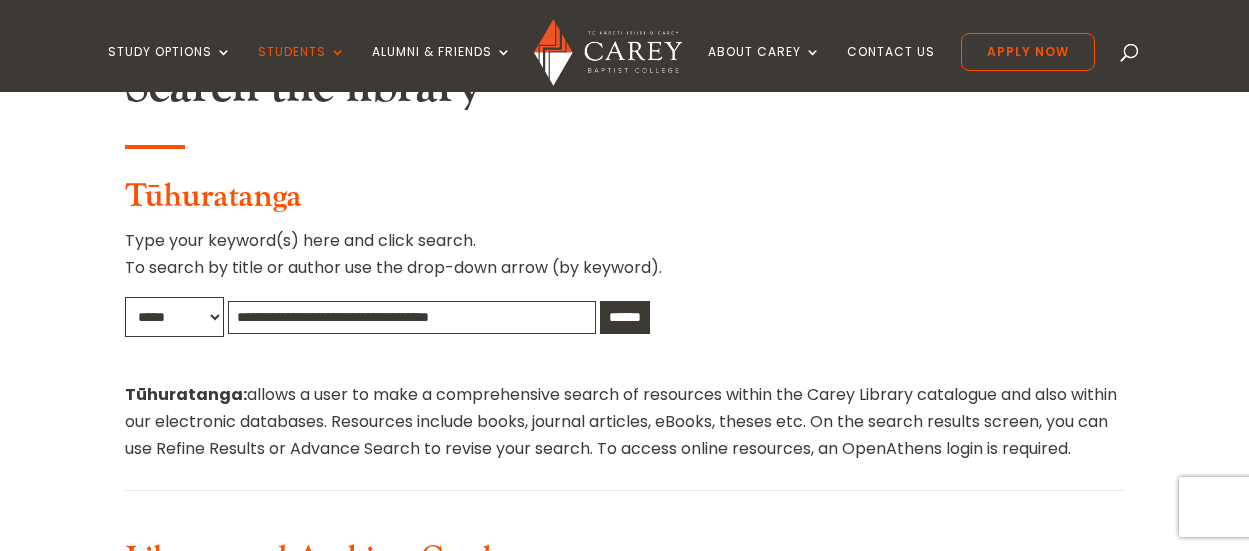 type on "**********" 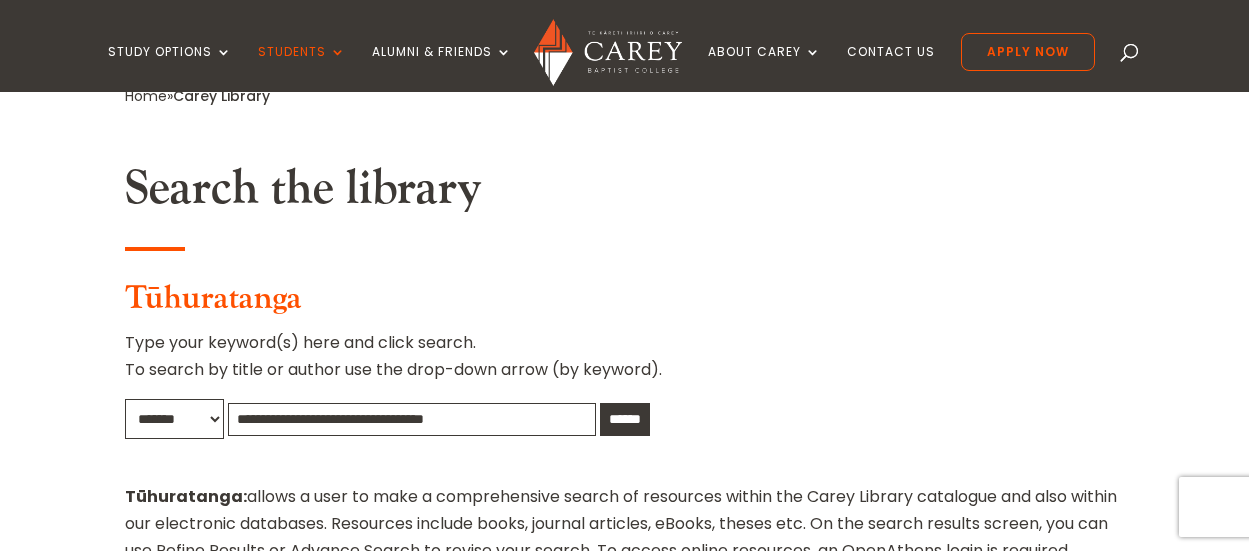 scroll, scrollTop: 600, scrollLeft: 0, axis: vertical 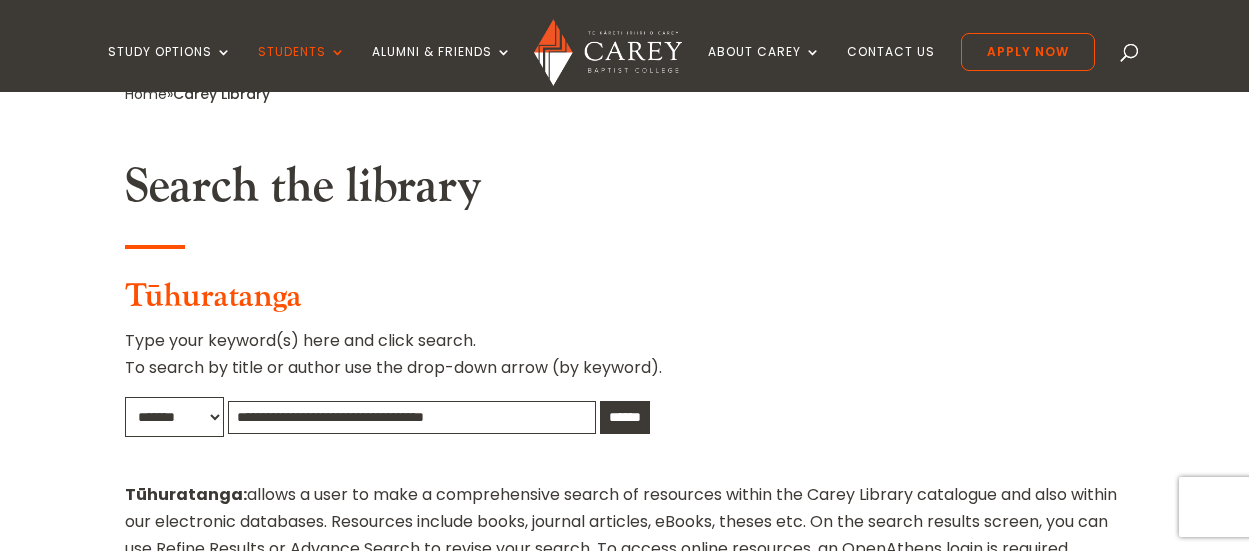 click on "******* ***** ******" at bounding box center [174, 417] 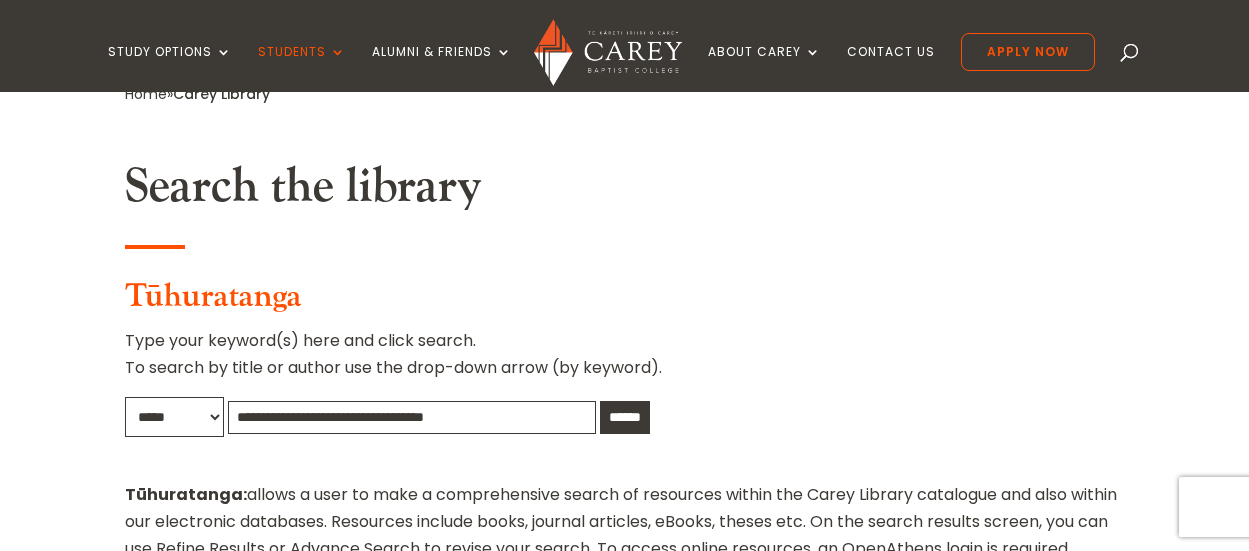 click on "******* ***** ******" at bounding box center [174, 417] 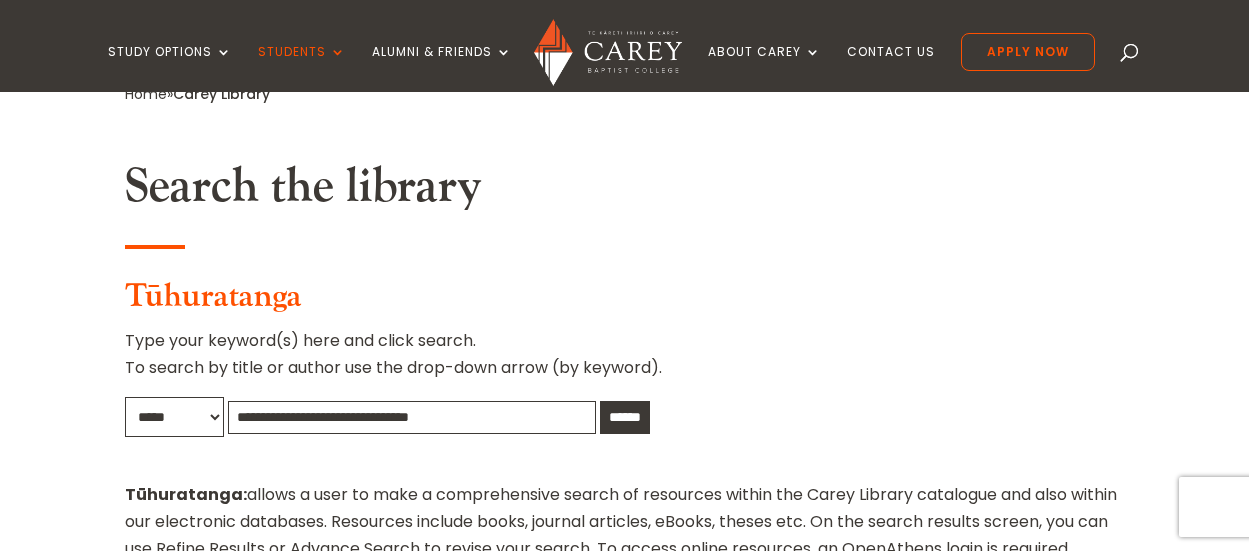 type on "**********" 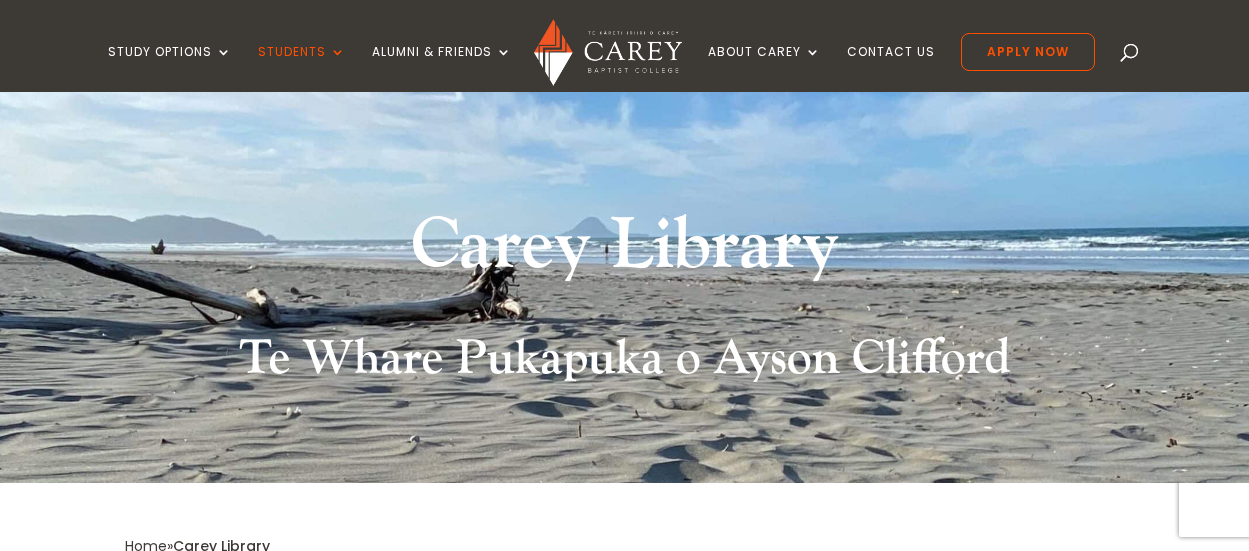 scroll, scrollTop: 0, scrollLeft: 0, axis: both 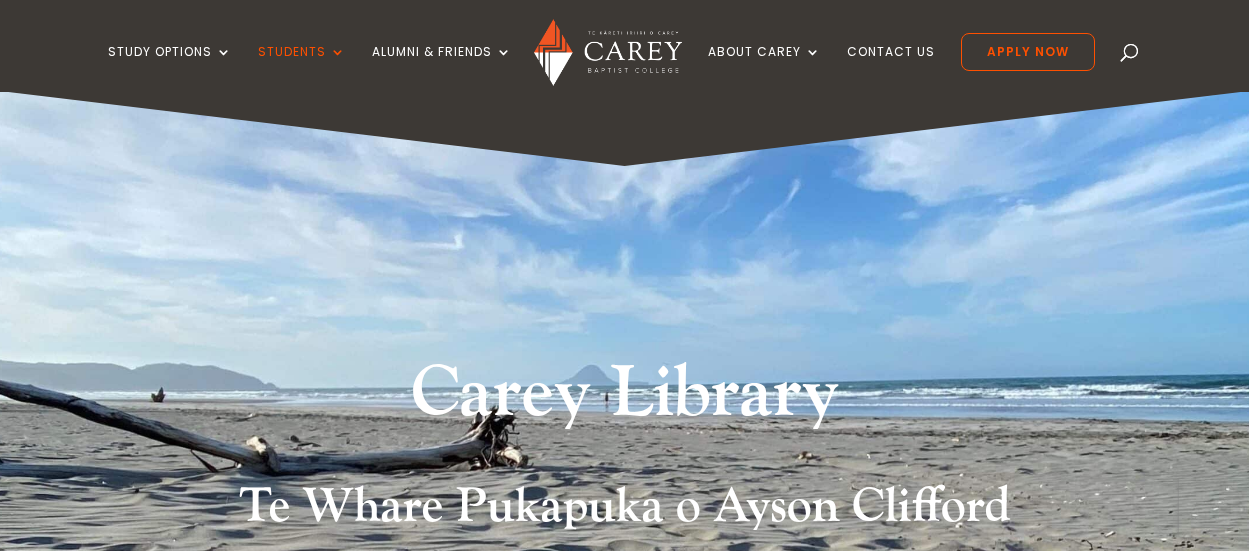 click on "[ORGANIZATION]
[LOCATION]" at bounding box center [624, 361] 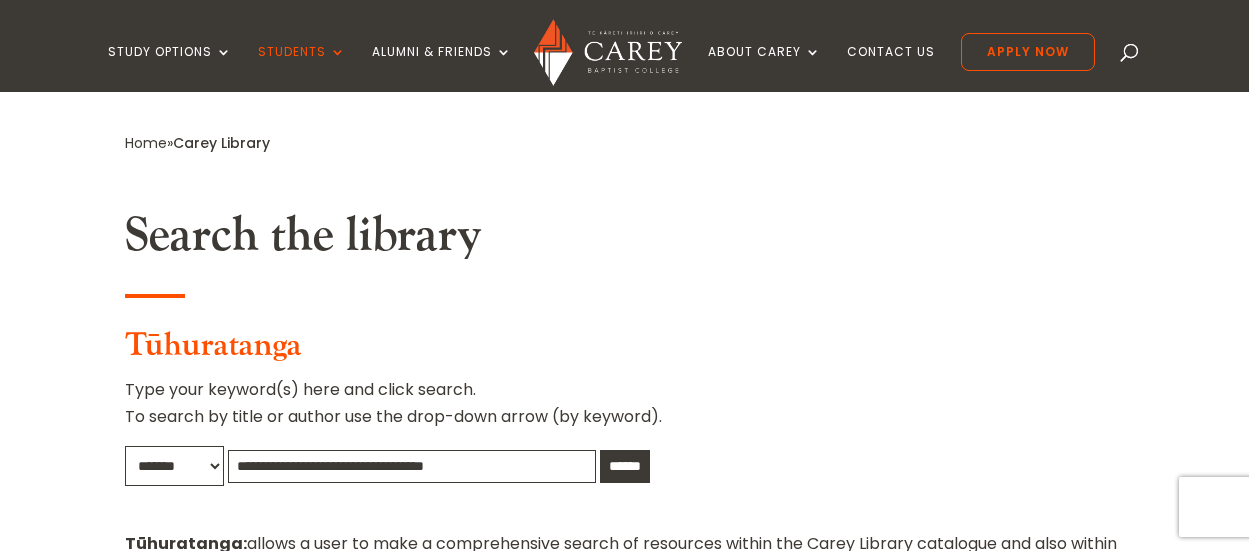 scroll, scrollTop: 600, scrollLeft: 0, axis: vertical 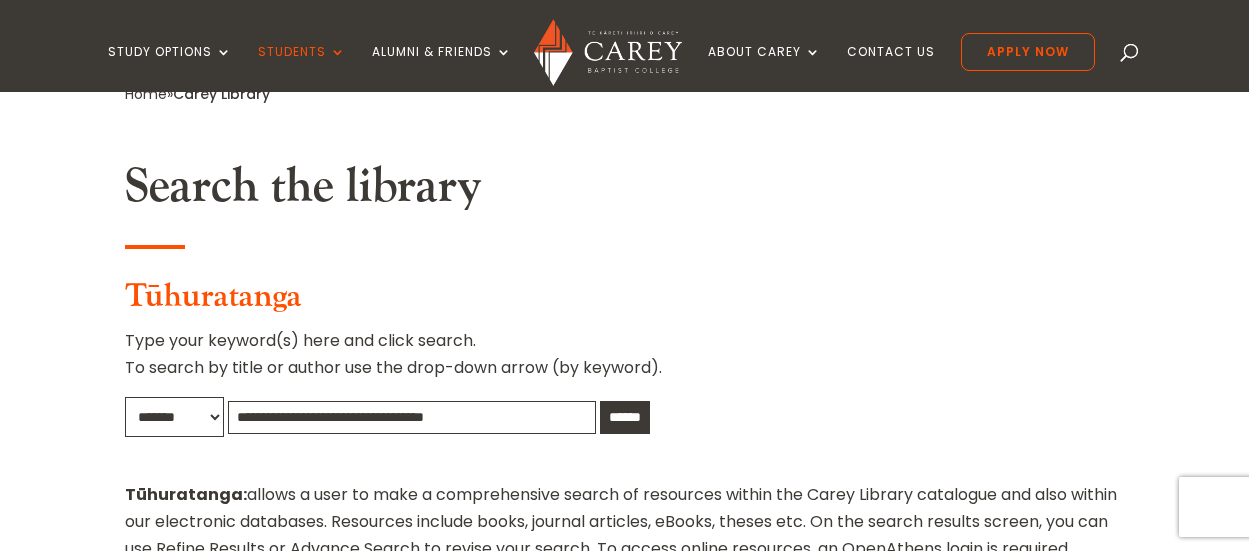 click on "******* ***** ******" at bounding box center [174, 417] 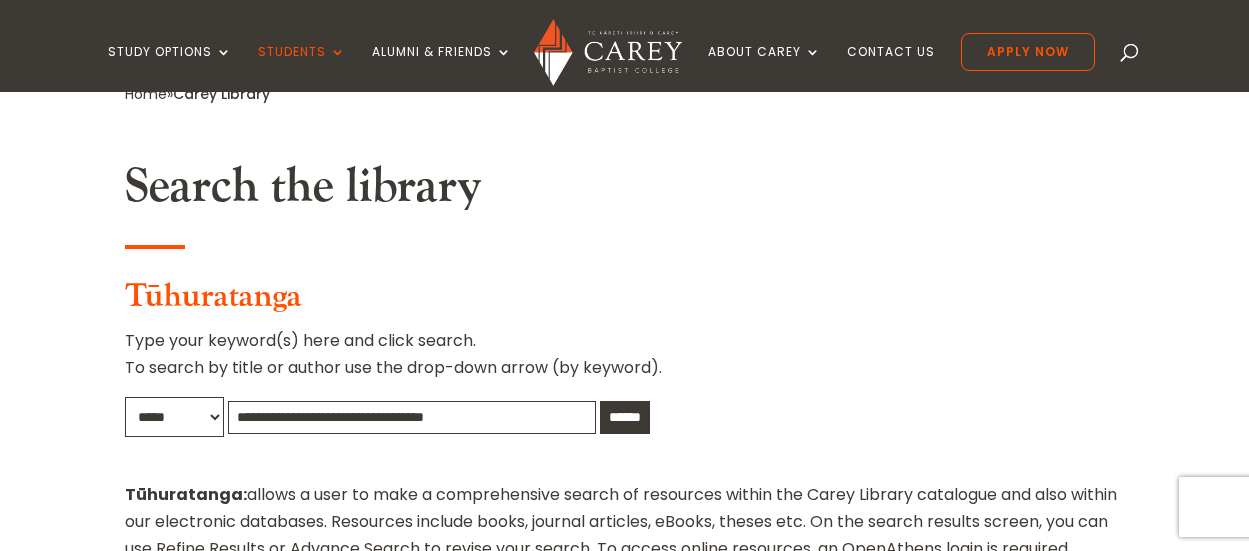 click on "******* ***** ******" at bounding box center [174, 417] 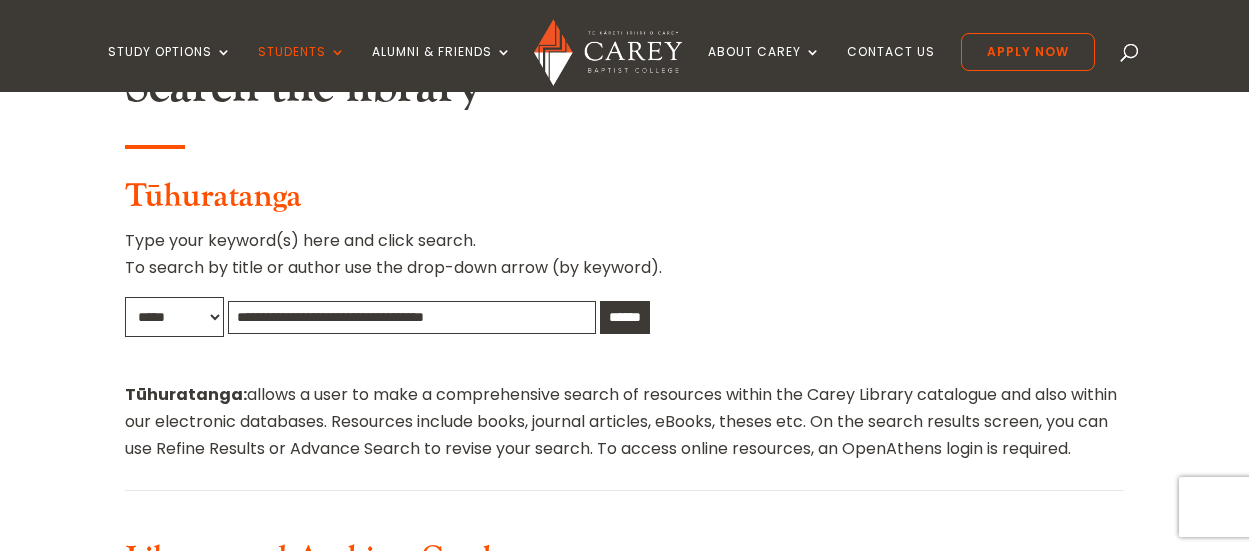 click at bounding box center (412, 317) 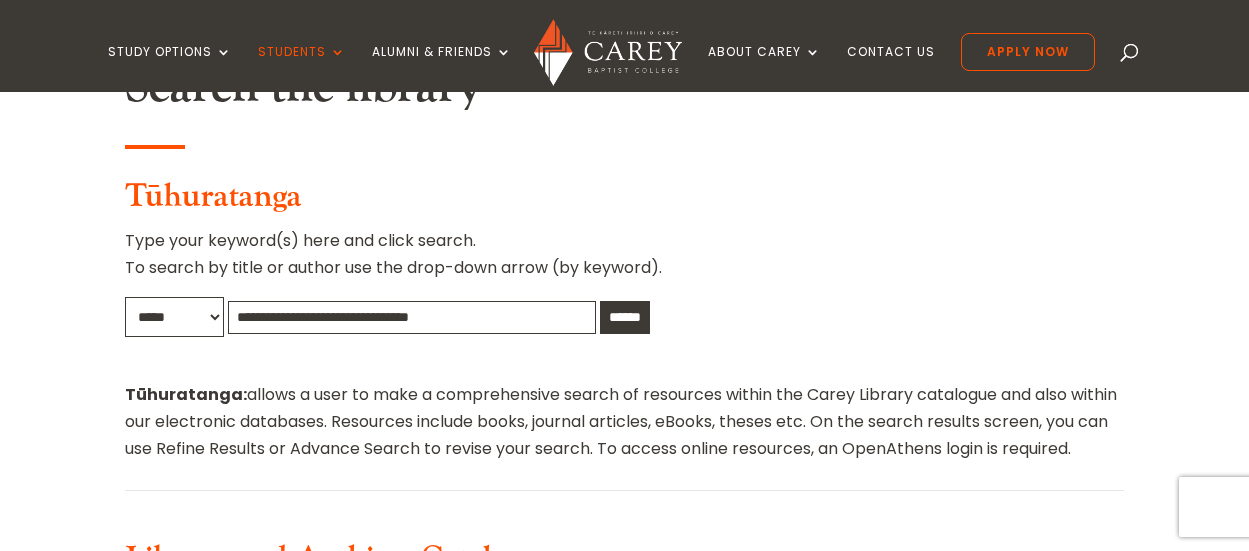 click on "******" at bounding box center [625, 317] 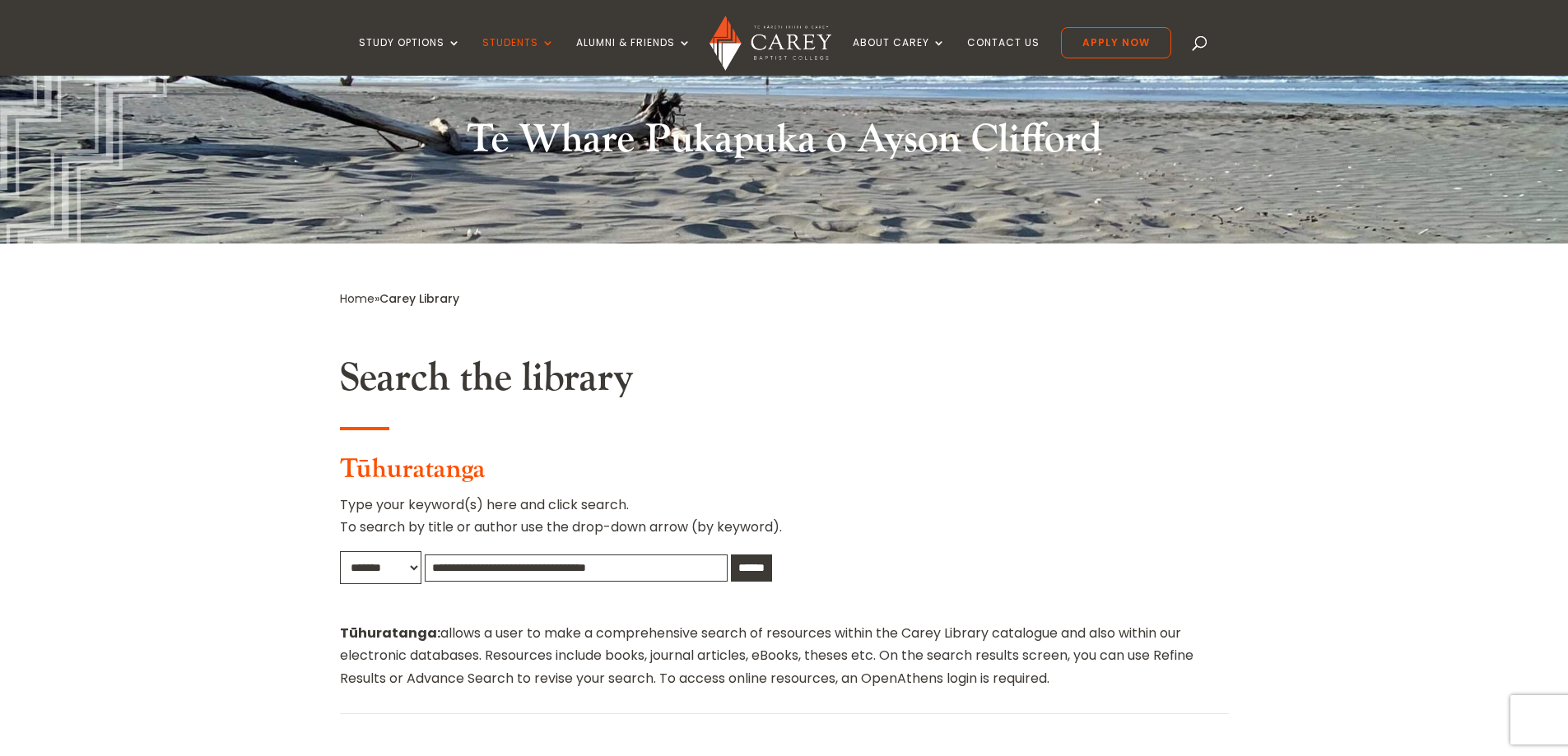 scroll, scrollTop: 329, scrollLeft: 0, axis: vertical 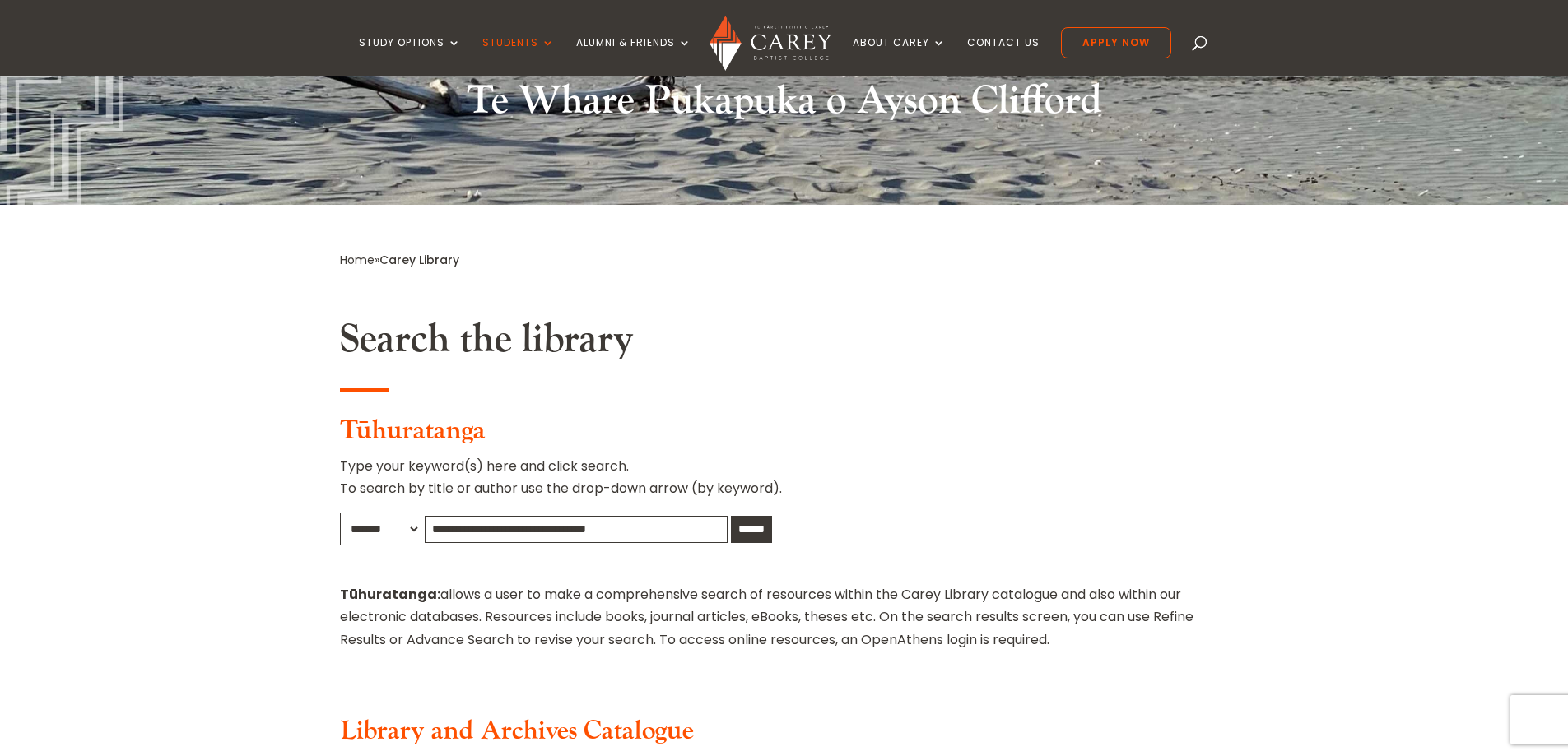 click on "******* ***** ******" at bounding box center (380, 529) 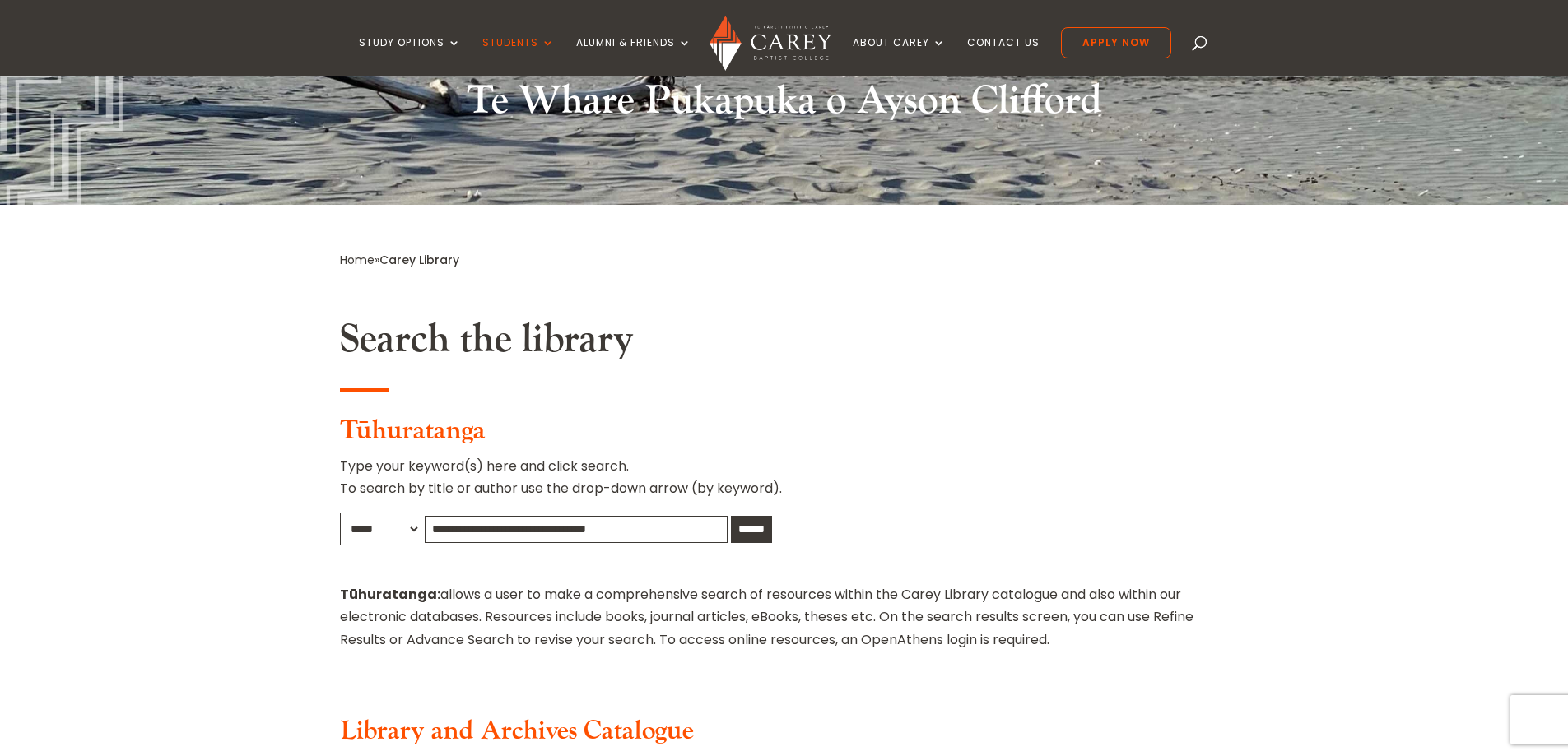 click on "******* ***** ******" at bounding box center (380, 529) 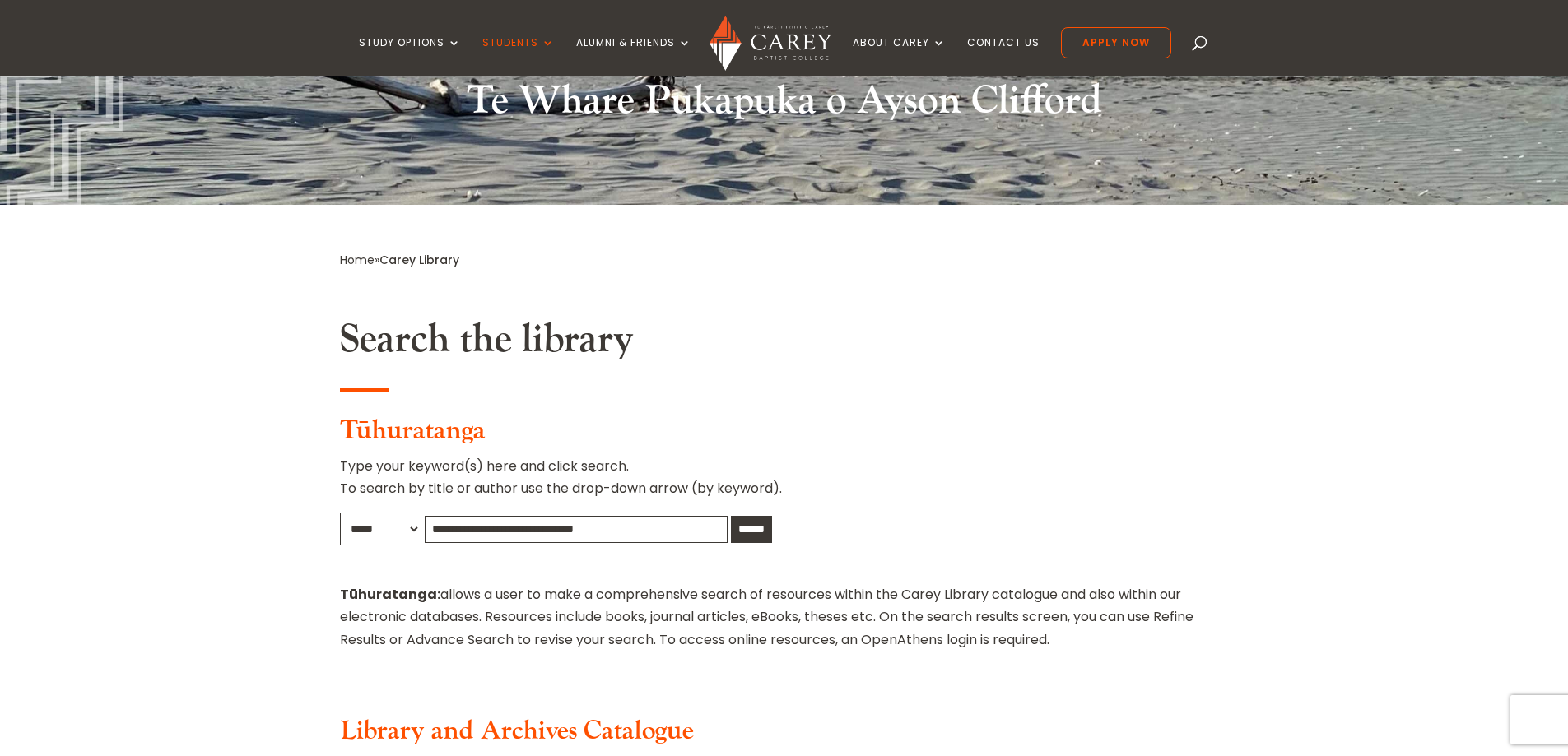 drag, startPoint x: 782, startPoint y: 531, endPoint x: 771, endPoint y: 527, distance: 11.7047 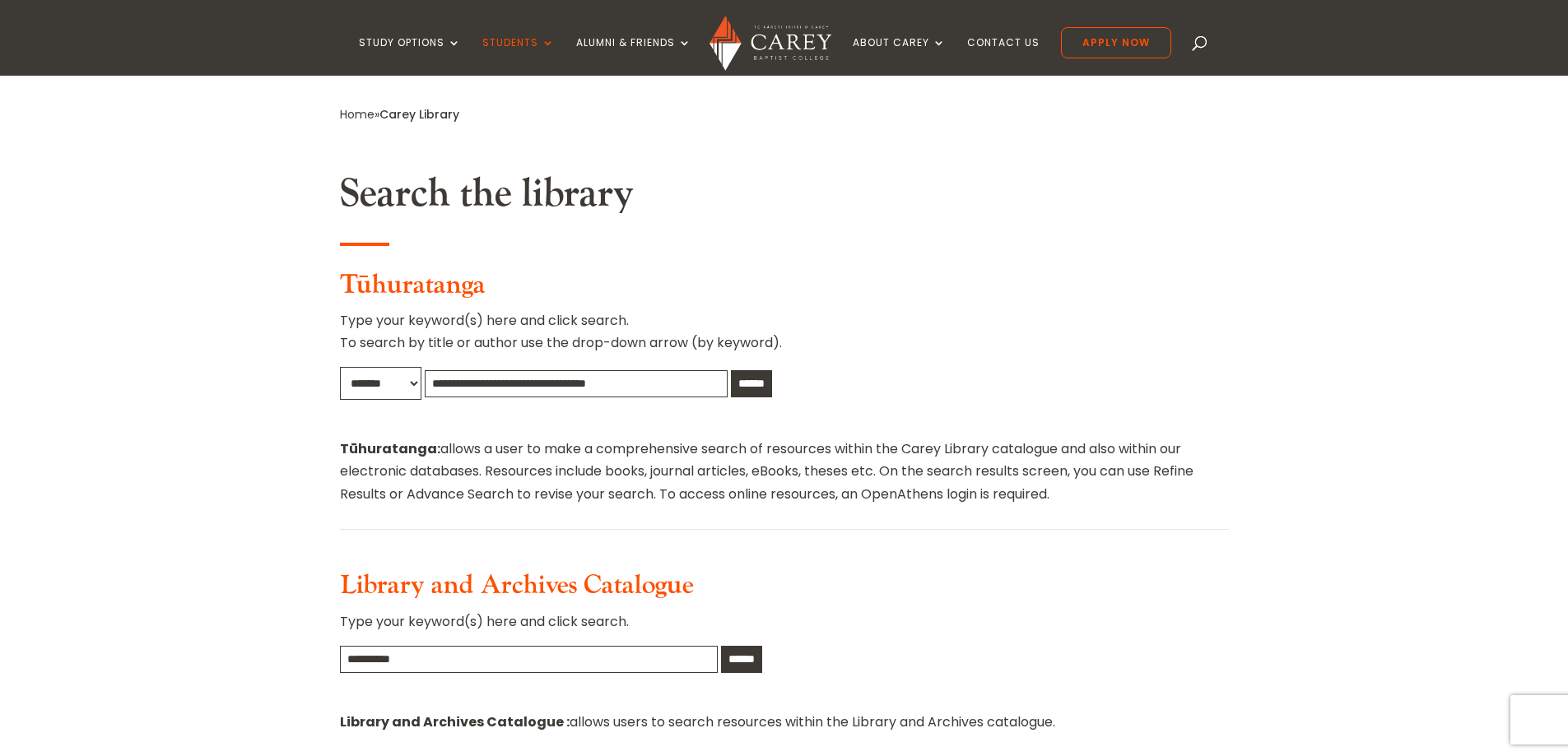 scroll, scrollTop: 494, scrollLeft: 0, axis: vertical 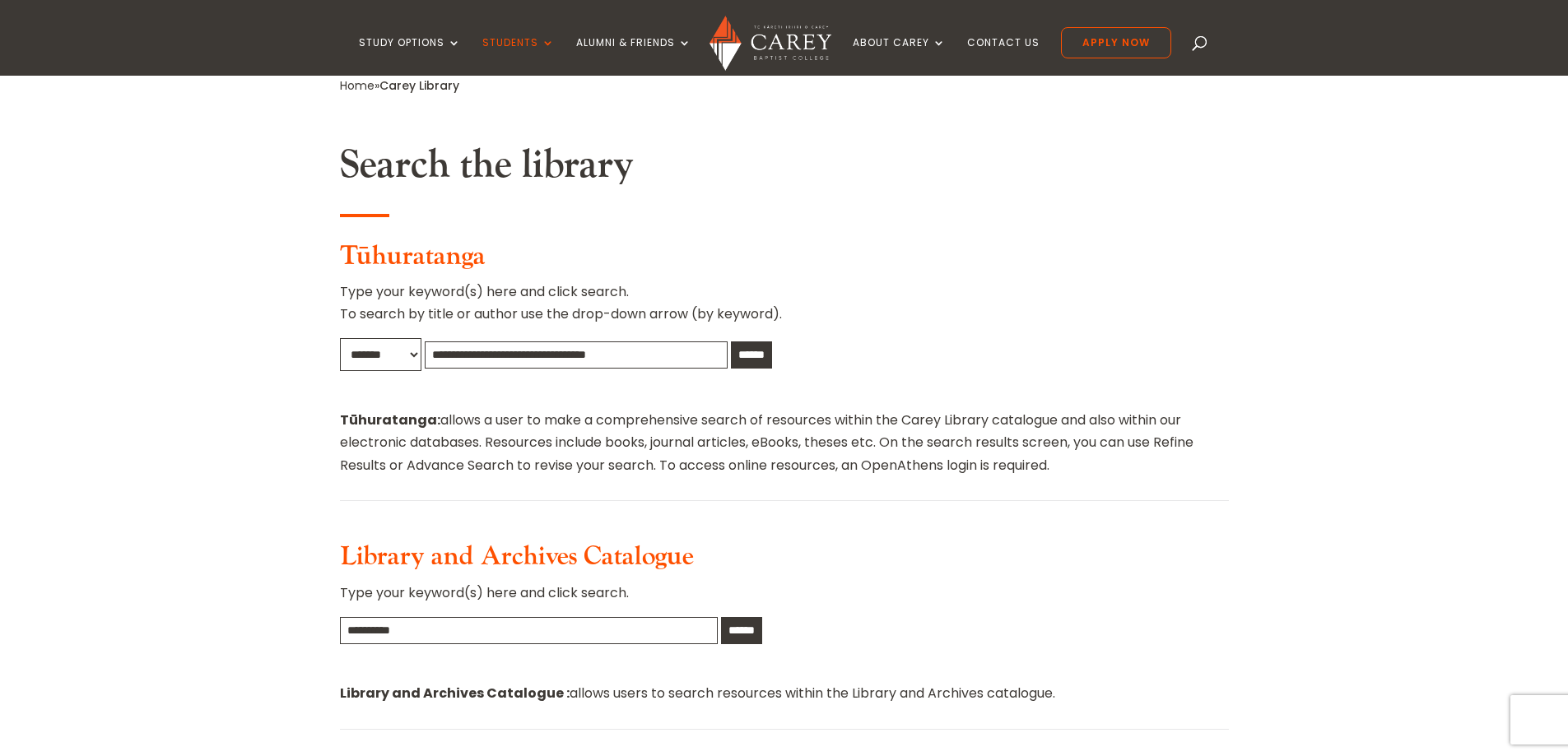 click on "******* ***** ******" at bounding box center [380, 355] 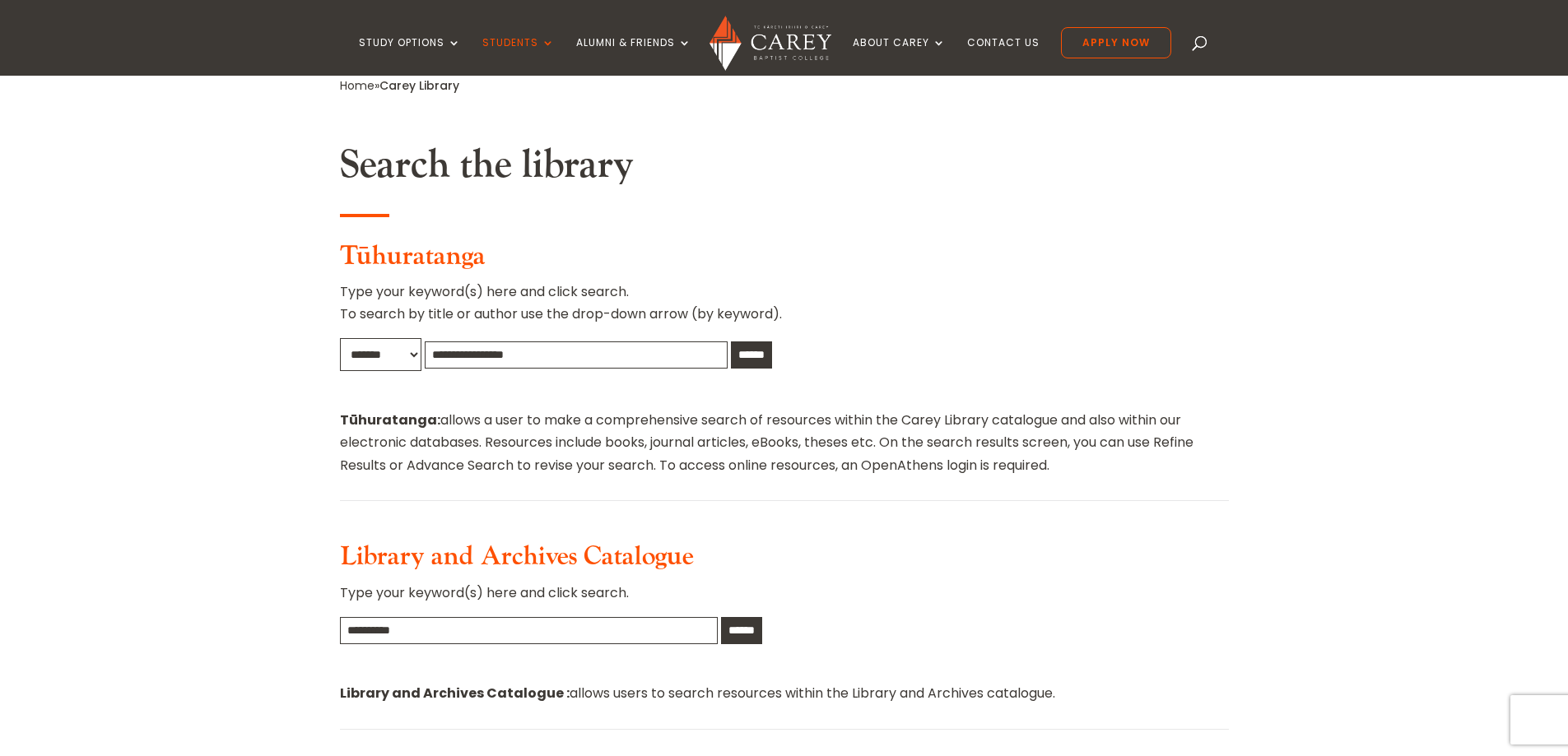 click on "**********" at bounding box center [576, 355] 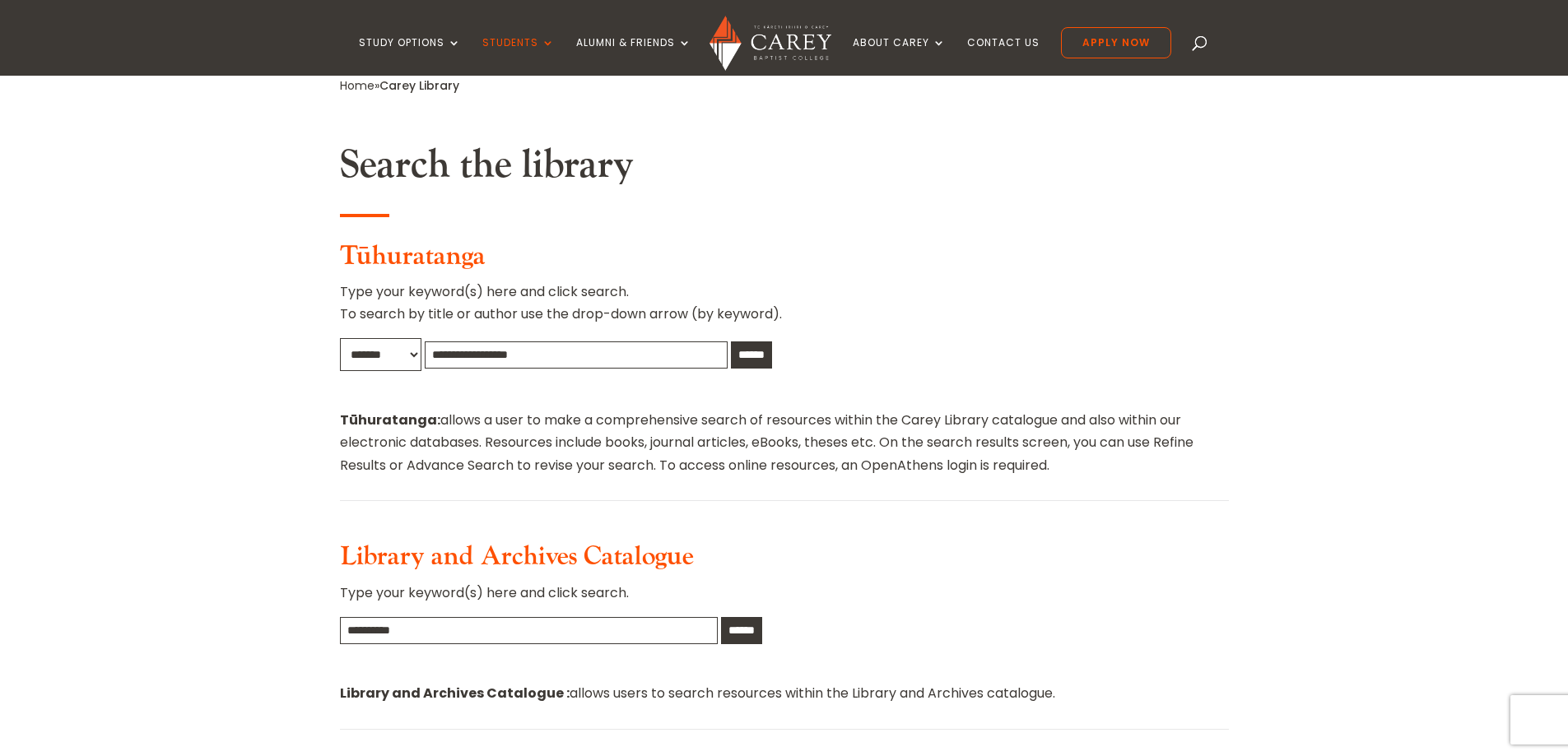 click on "**********" at bounding box center [576, 355] 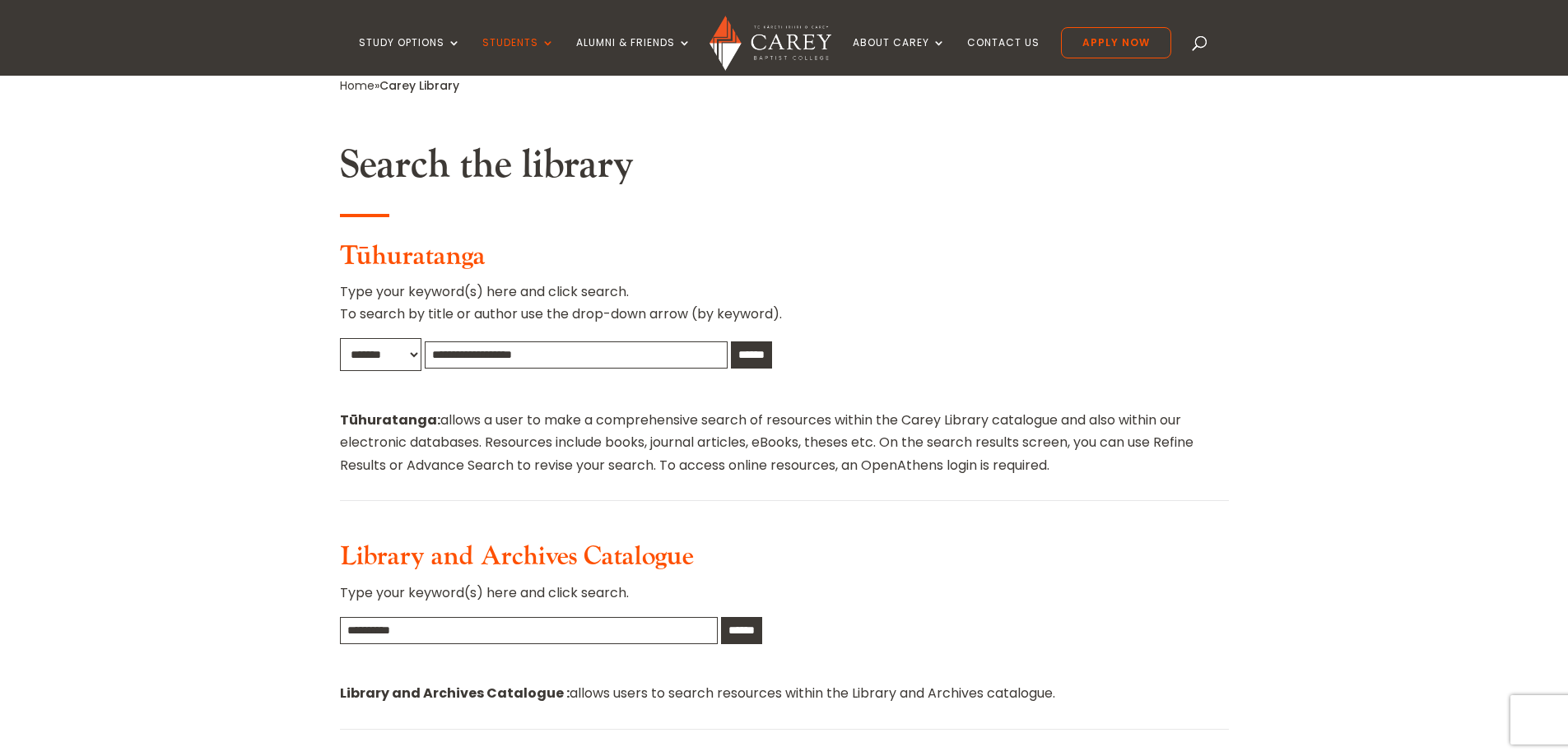 click on "******" at bounding box center [751, 355] 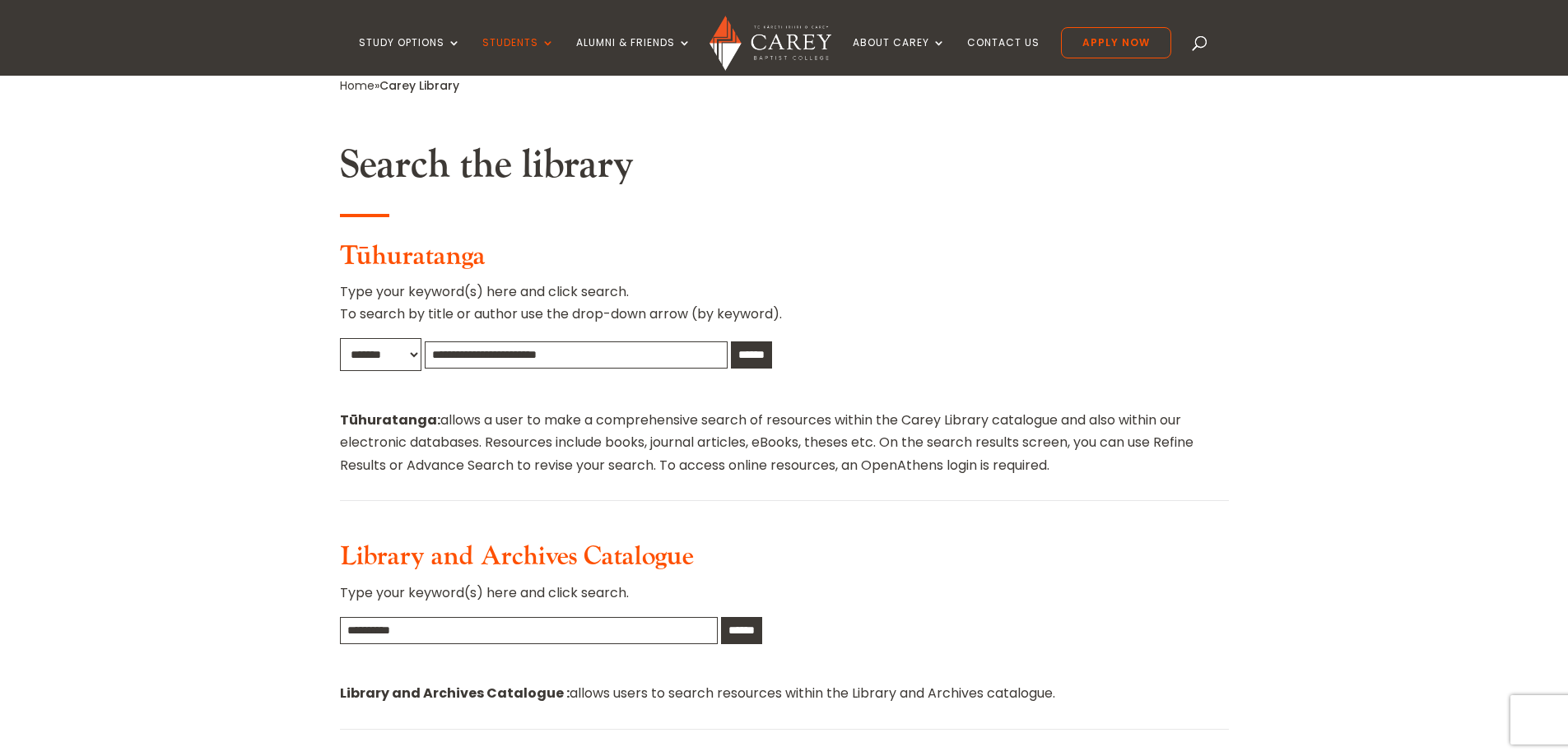 type on "**********" 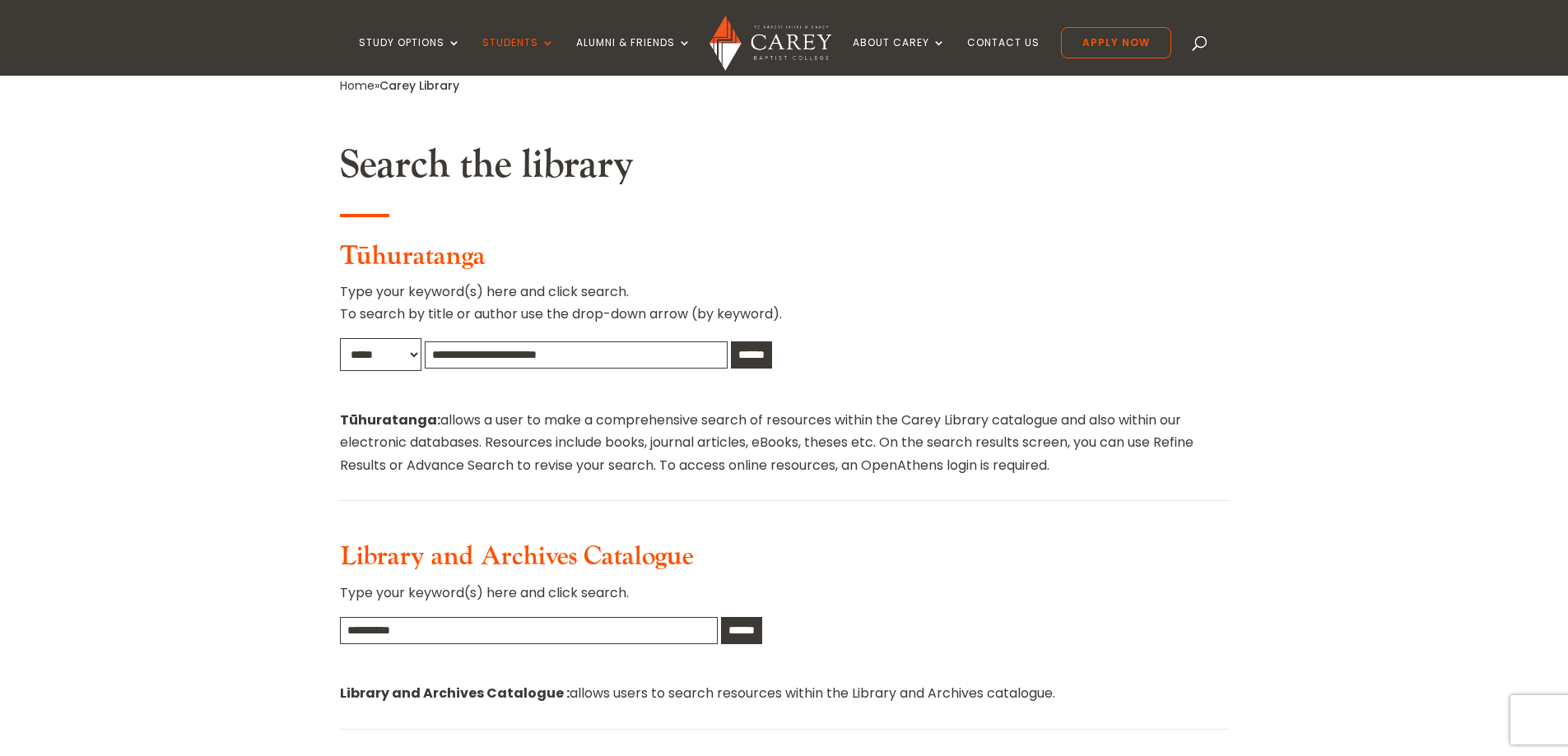 click on "******* ***** ******" at bounding box center [380, 355] 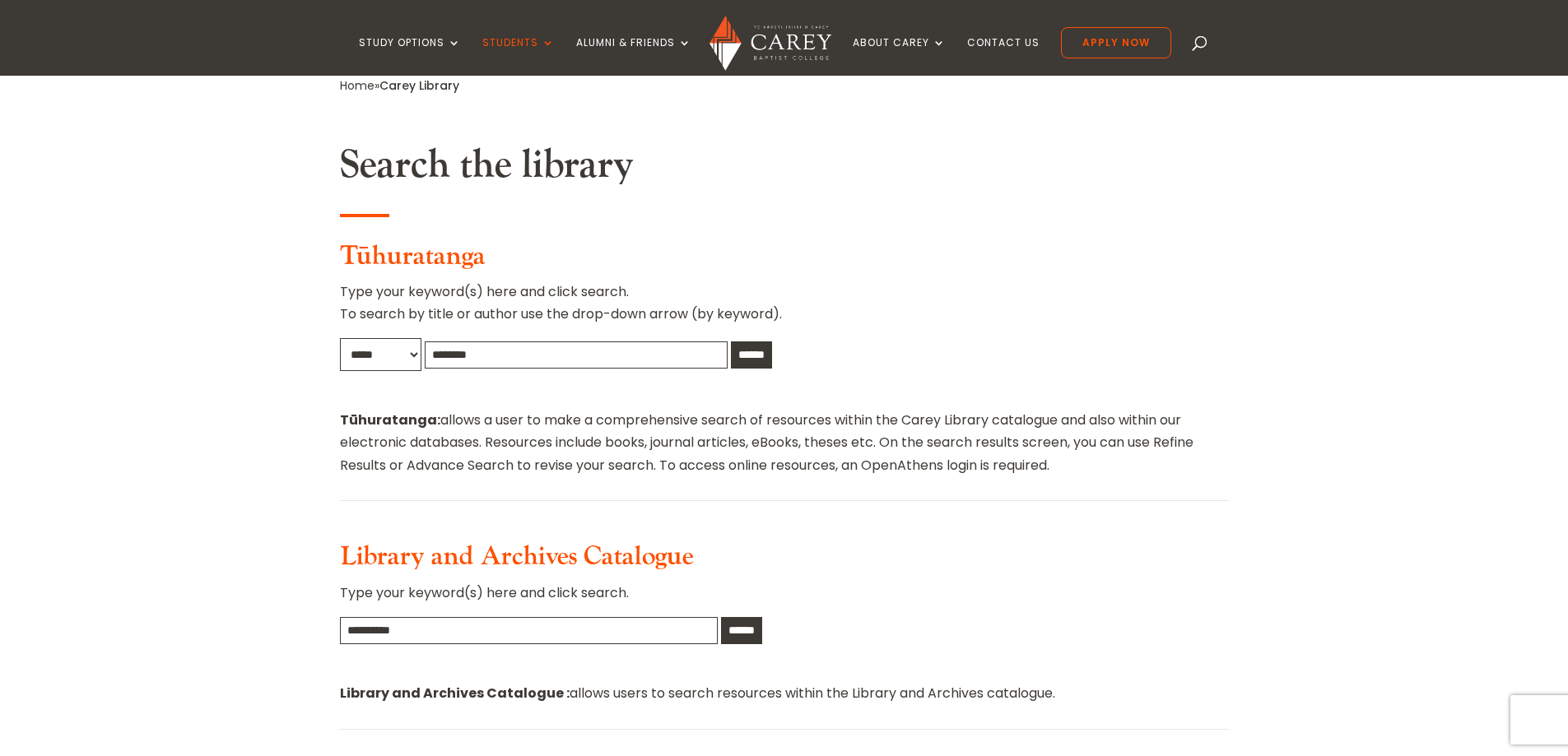 type on "********" 